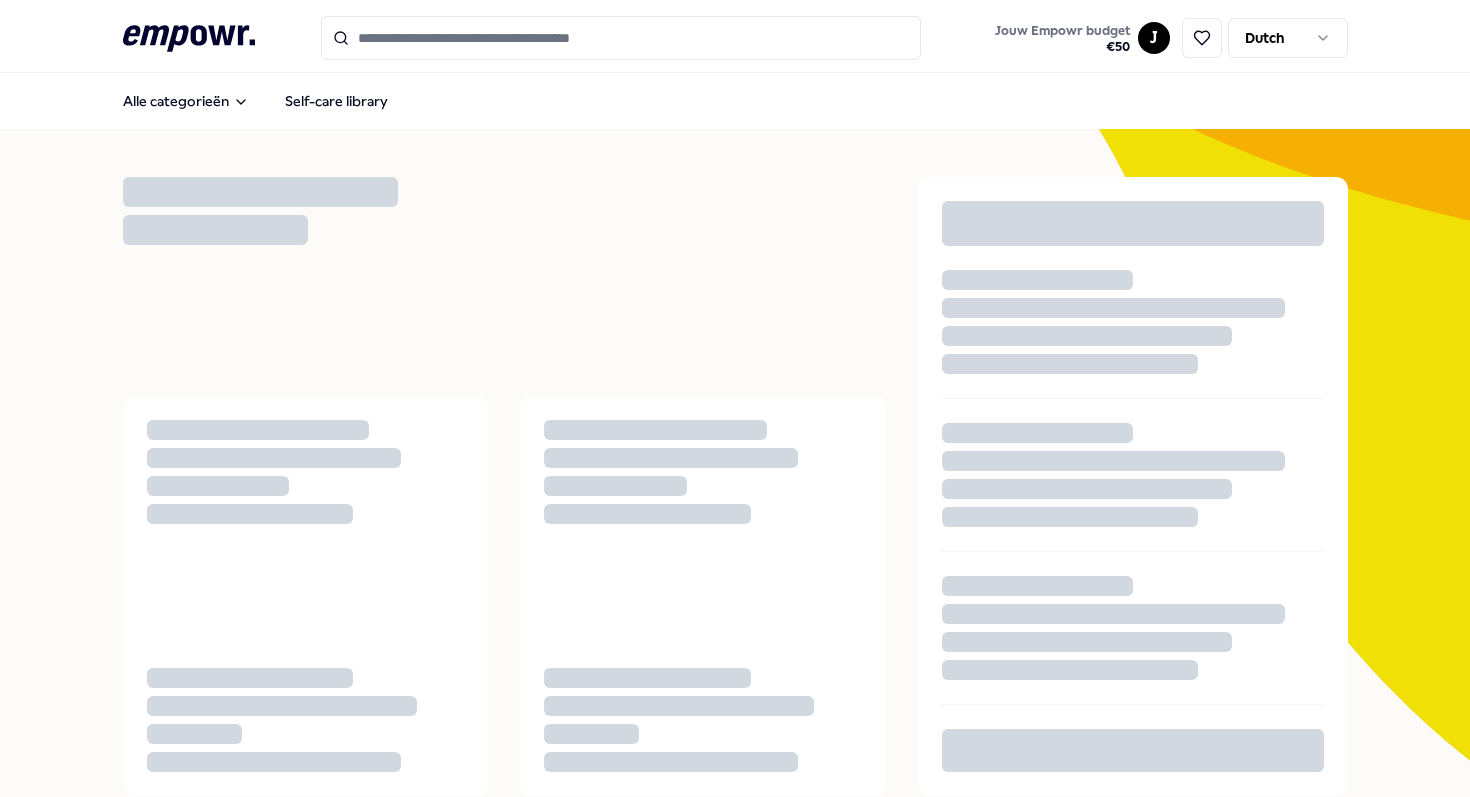 scroll, scrollTop: 0, scrollLeft: 0, axis: both 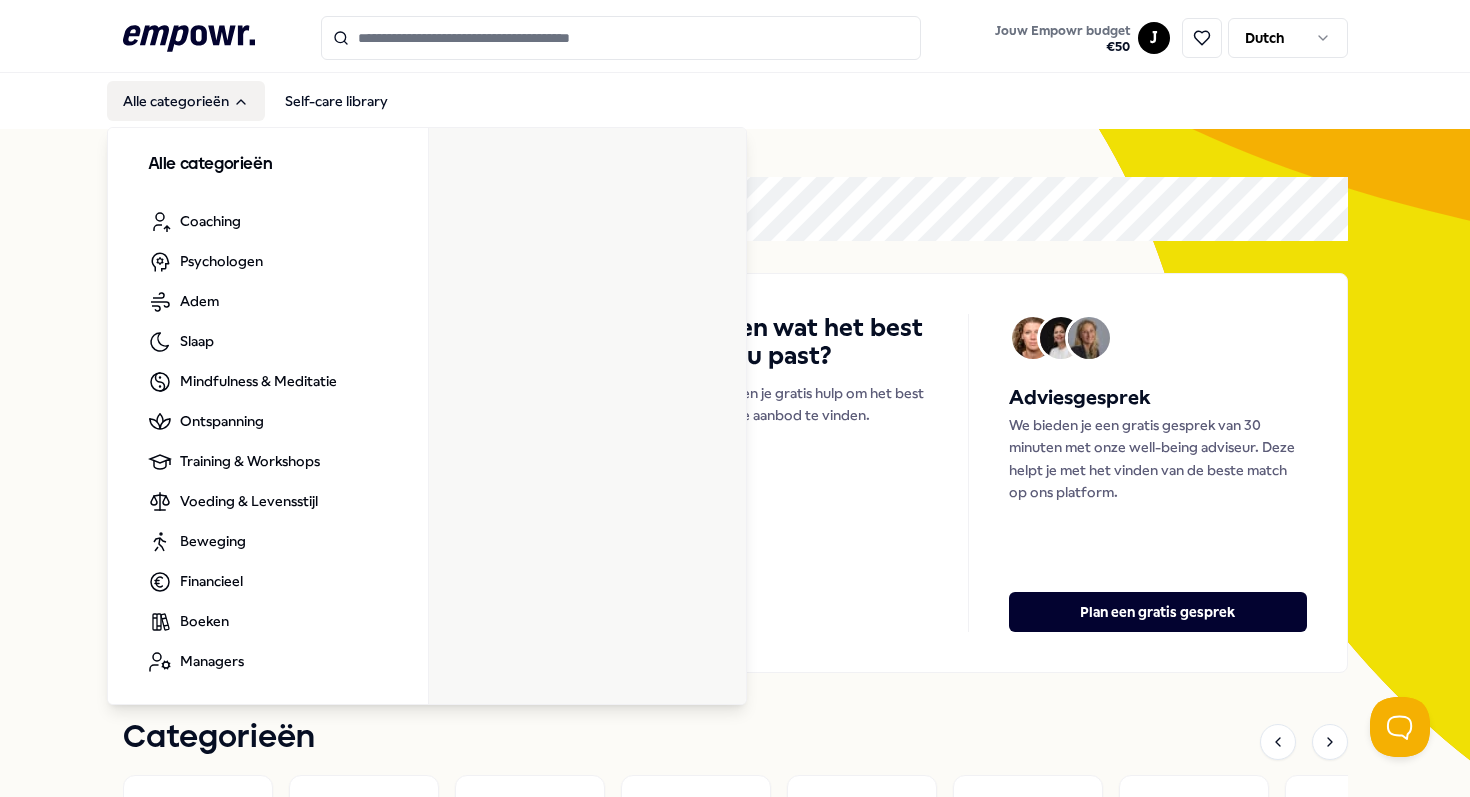 click on "Alle categorieën" at bounding box center (186, 101) 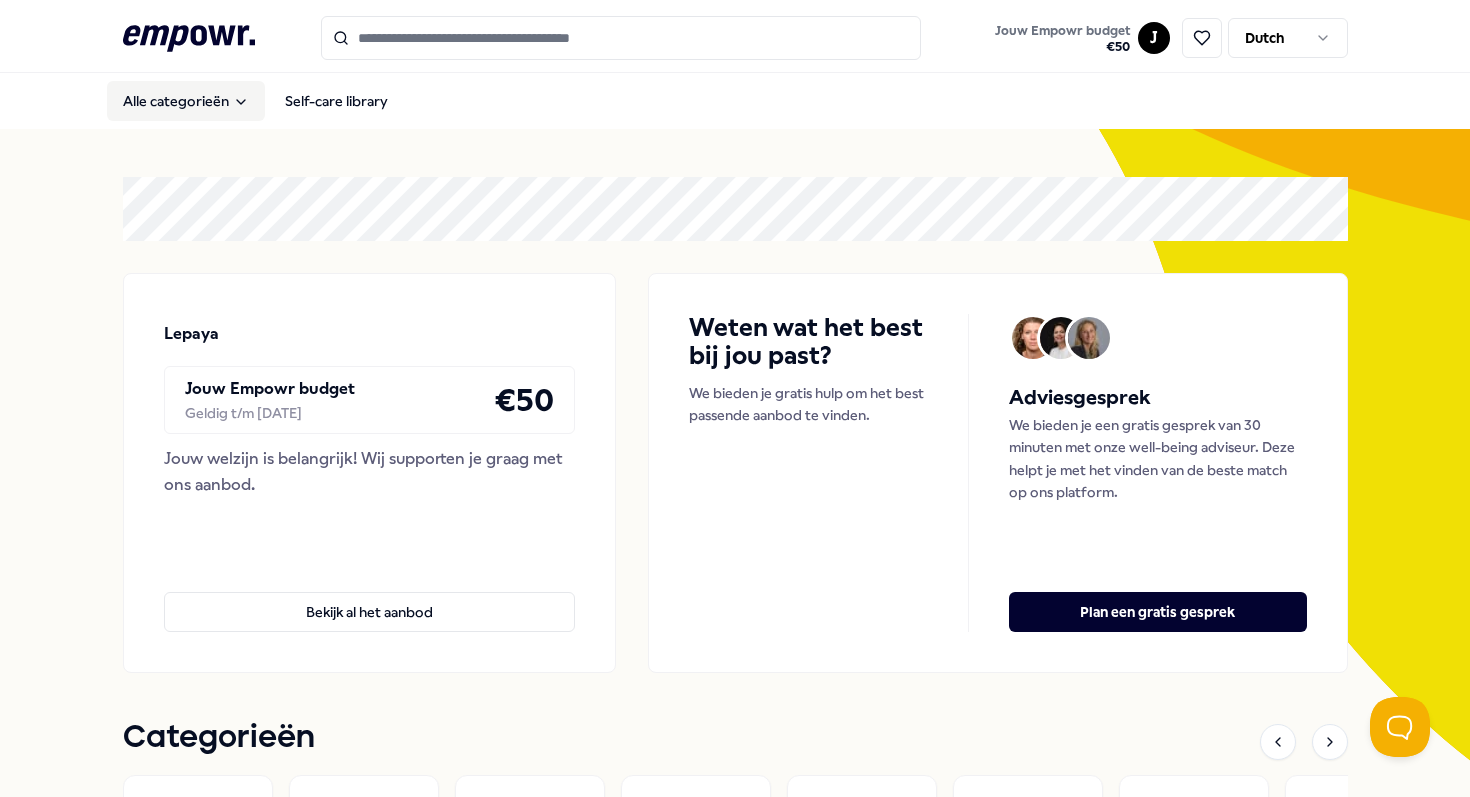 click on "Alle categorieën" at bounding box center (186, 101) 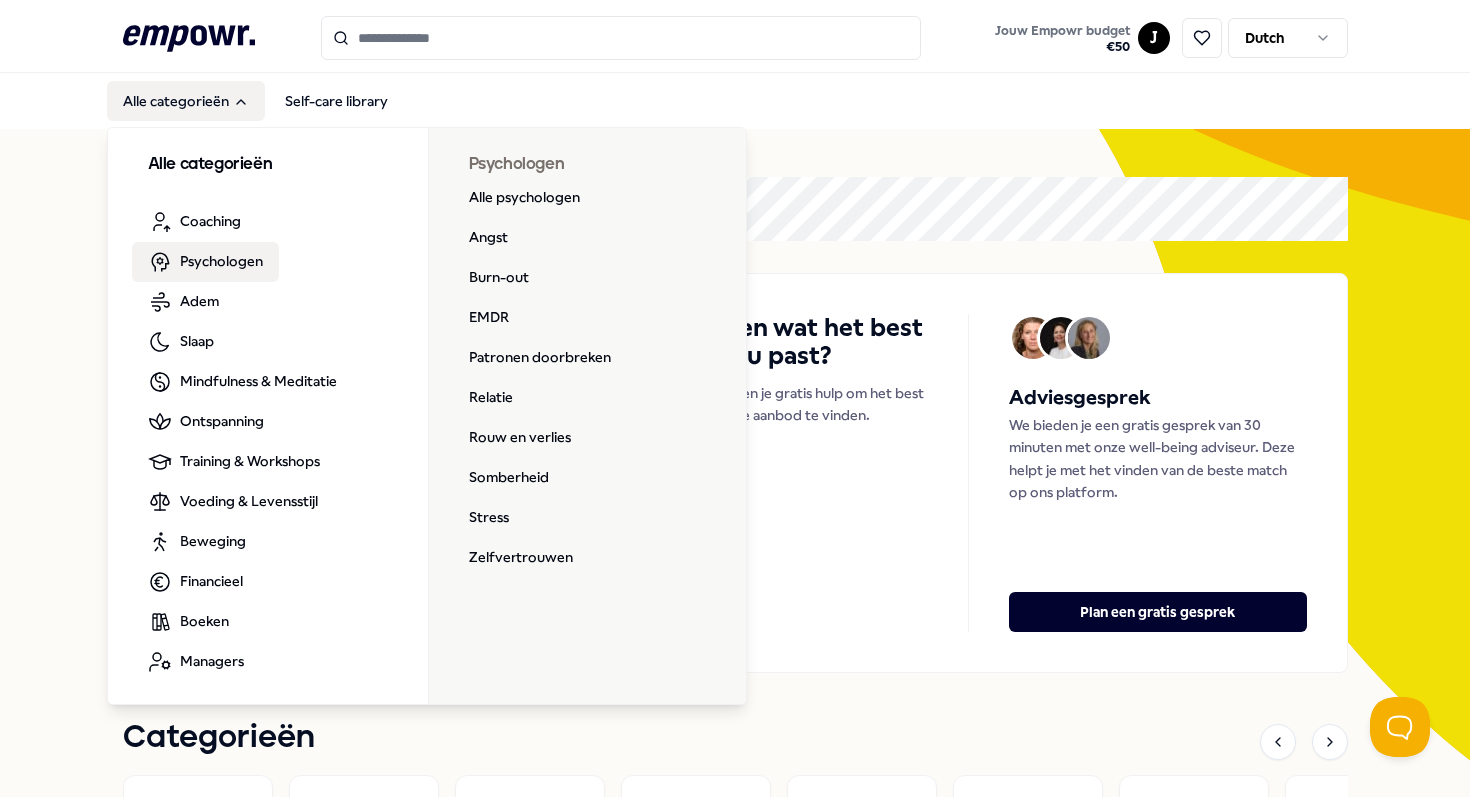 click on "Psychologen" at bounding box center [221, 261] 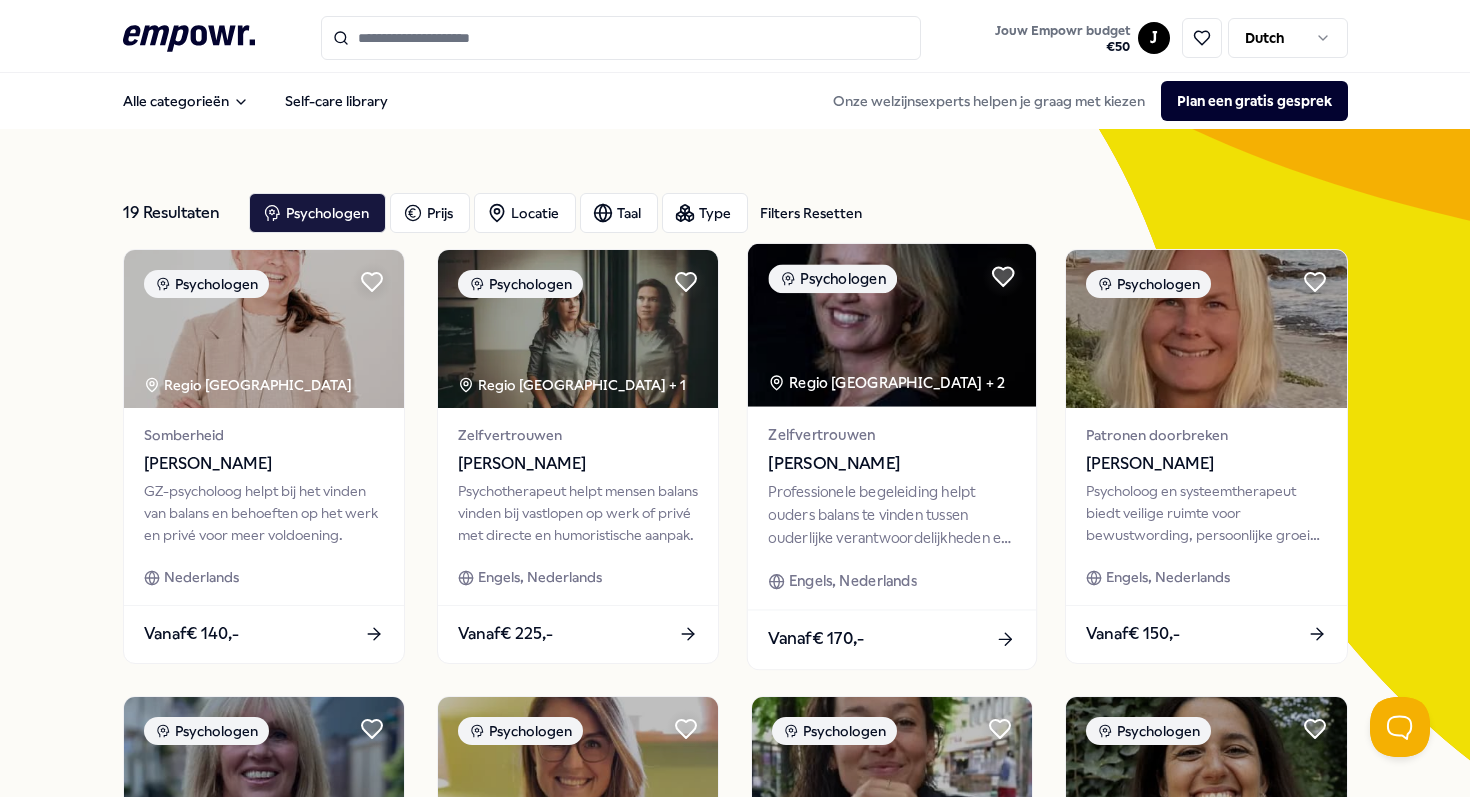 click on "[PERSON_NAME]" at bounding box center [891, 463] 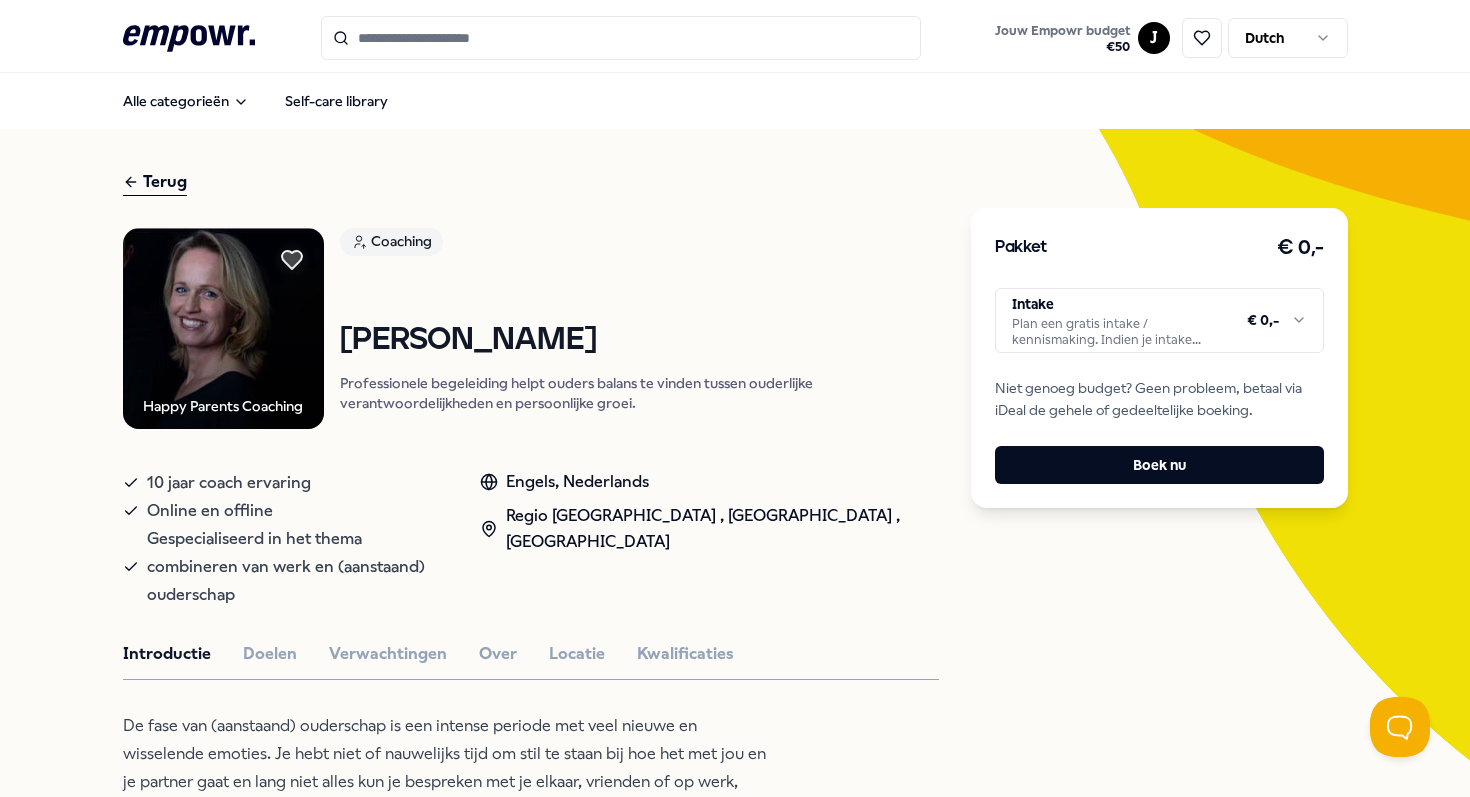 scroll, scrollTop: 10, scrollLeft: 0, axis: vertical 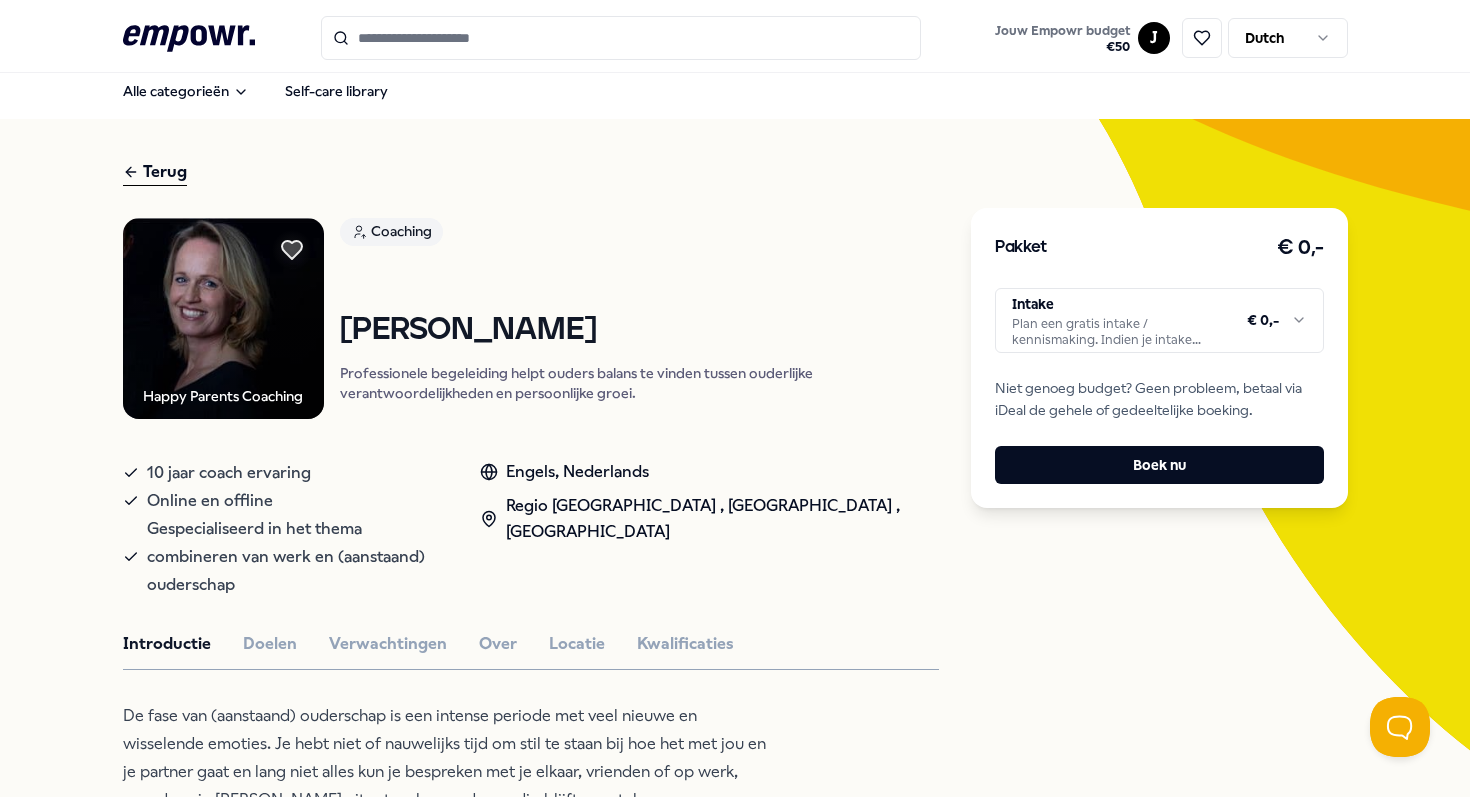 click on ".empowr-logo_svg__cls-1{fill:#03032f} Jouw Empowr budget € 50 J Dutch Alle categorieën   Self-care library Terug Happy Parents Coaching Coaching [PERSON_NAME] Professionele begeleiding helpt ouders balans te vinden tussen ouderlijke verantwoordelijkheden en persoonlijke groei. 10 jaar coach ervaring Online en offline Gespecialiseerd in het thema combineren van werk en (aanstaand) ouderschap Engels, Nederlands Regio [GEOGRAPHIC_DATA] , [GEOGRAPHIC_DATA] , [GEOGRAPHIC_DATA]  Introductie Doelen Verwachtingen Over Locatie Kwalificaties De fase van (aanstaand) ouderschap is een intense periode met veel nieuwe en wisselende emoties. Je hebt niet of nauwelijks tijd om stil te staan bij hoe het met jou en je partner gaat en lang niet alles kun je bespreken met je elkaar, vrienden of op werk, waardoor je [PERSON_NAME] uitput en langer dan nodig blijft worstelen.  Beoordelingen    [PERSON_NAME], Marketeer     [PERSON_NAME], researcher    [PERSON_NAME], Managing Director Nazira, Manager Internal Control Aanbevolen Coaching [GEOGRAPHIC_DATA]  Vanaf" at bounding box center (735, 398) 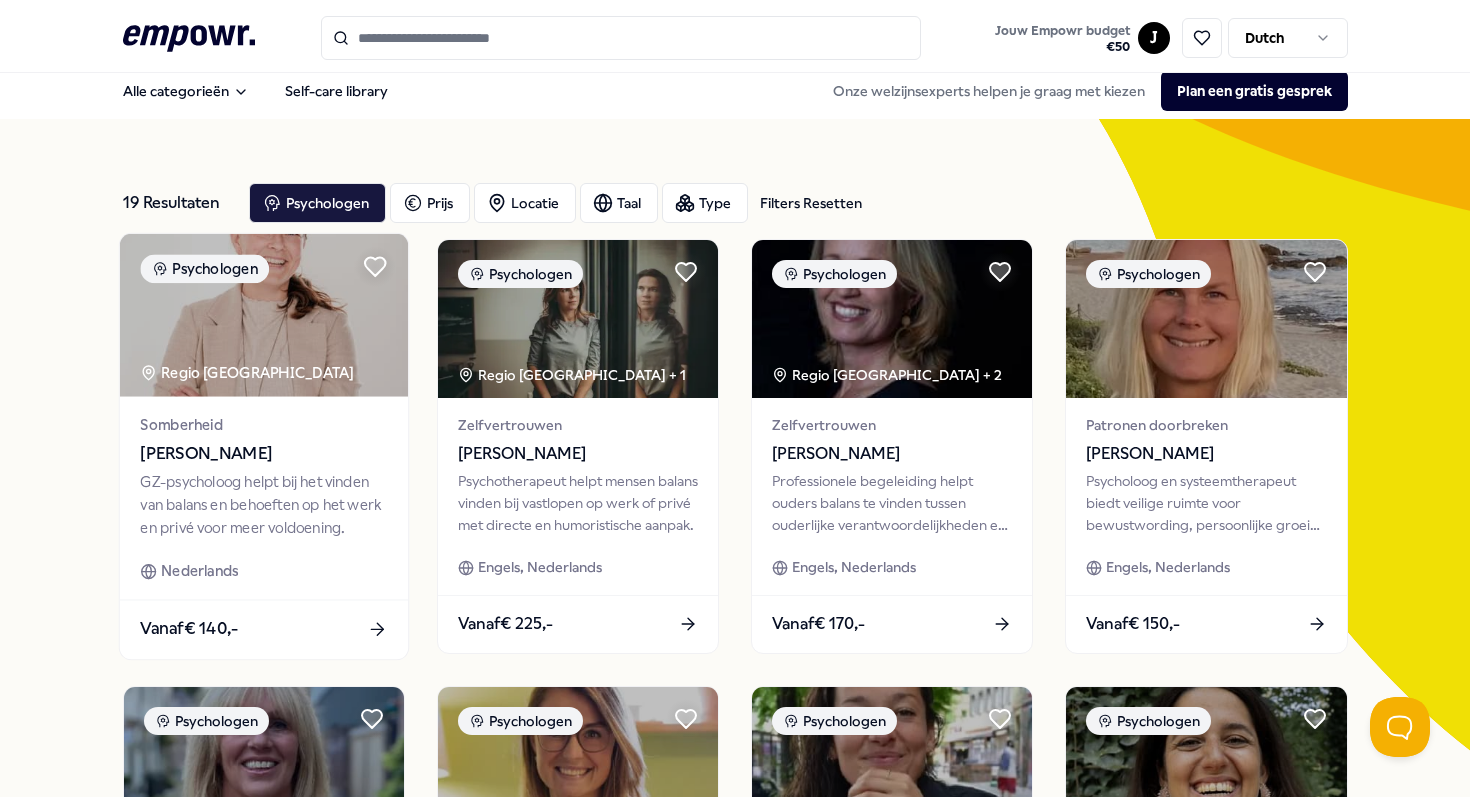 click on "[PERSON_NAME]" at bounding box center (263, 453) 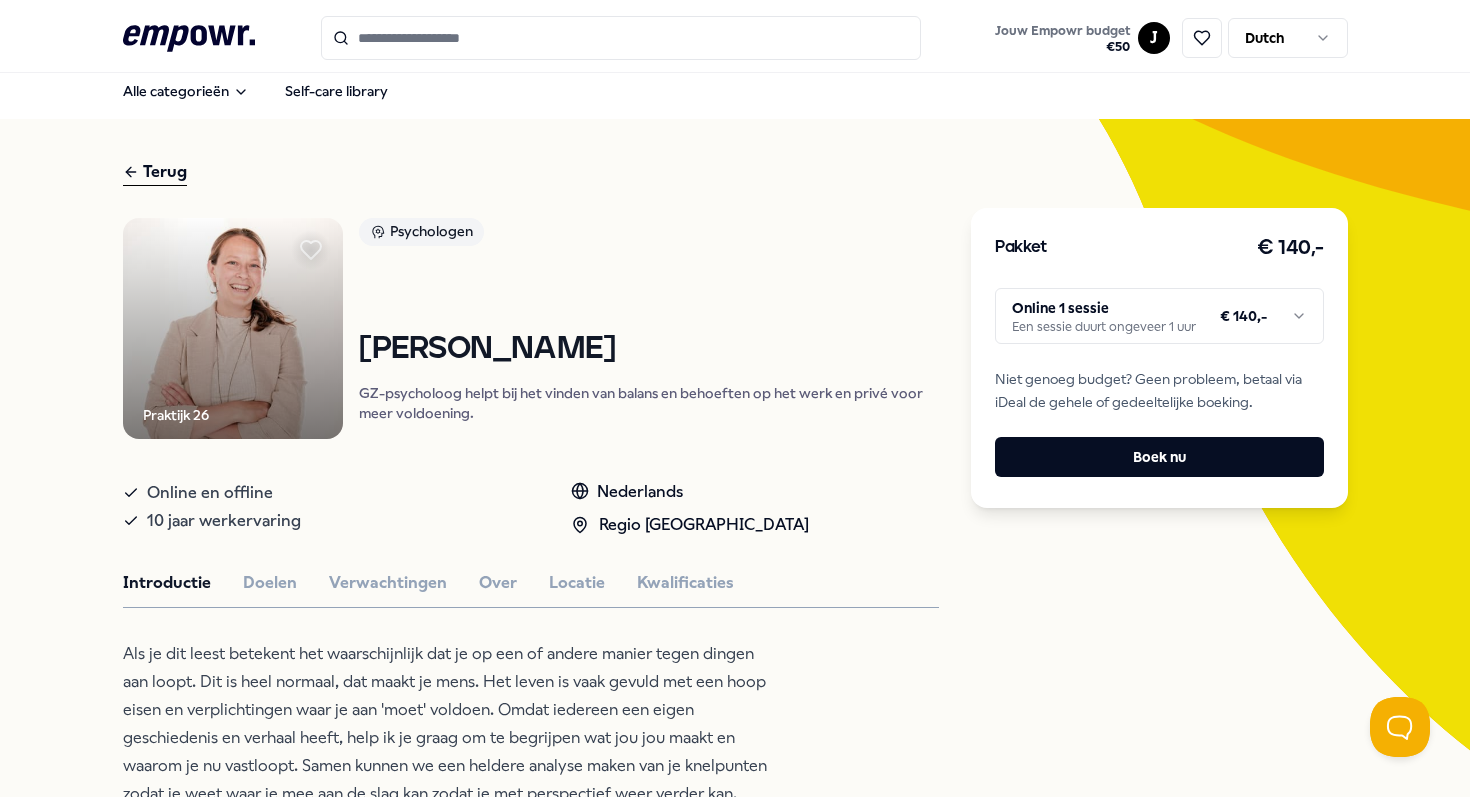 click on ".empowr-logo_svg__cls-1{fill:#03032f} Jouw Empowr budget € 50 J Dutch Alle categorieën   Self-care library Terug Praktijk 26 Psychologen [PERSON_NAME] GZ-psycholoog helpt bij het vinden van balans en behoeften op het werk en privé voor meer voldoening. Online en offline 10 jaar werkervaring Nederlands Regio  West  NL  Introductie Doelen Verwachtingen Over Locatie Kwalificaties Als je dit leest betekent het waarschijnlijk dat je op een of andere manier tegen dingen aan loopt. Dit is heel normaal, dat maakt je mens. Het leven is vaak gevuld met een hoop eisen en verplichtingen waar je aan 'moet' voldoen. Omdat iedereen een eigen geschiedenis en verhaal heeft, help ik je graag om te begrijpen wat jou jou maakt en waarom je nu vastloopt. Samen kunnen we een heldere analyse maken van je knelpunten zodat je weet waar je mee aan de slag kan zodat je met perspectief weer verder kan. Natuurlijk help ik je daarmee op weg. Als je je herkent in onderstaande klachten, help ik je graag verder: Aanbevolen Coaching" at bounding box center (735, 398) 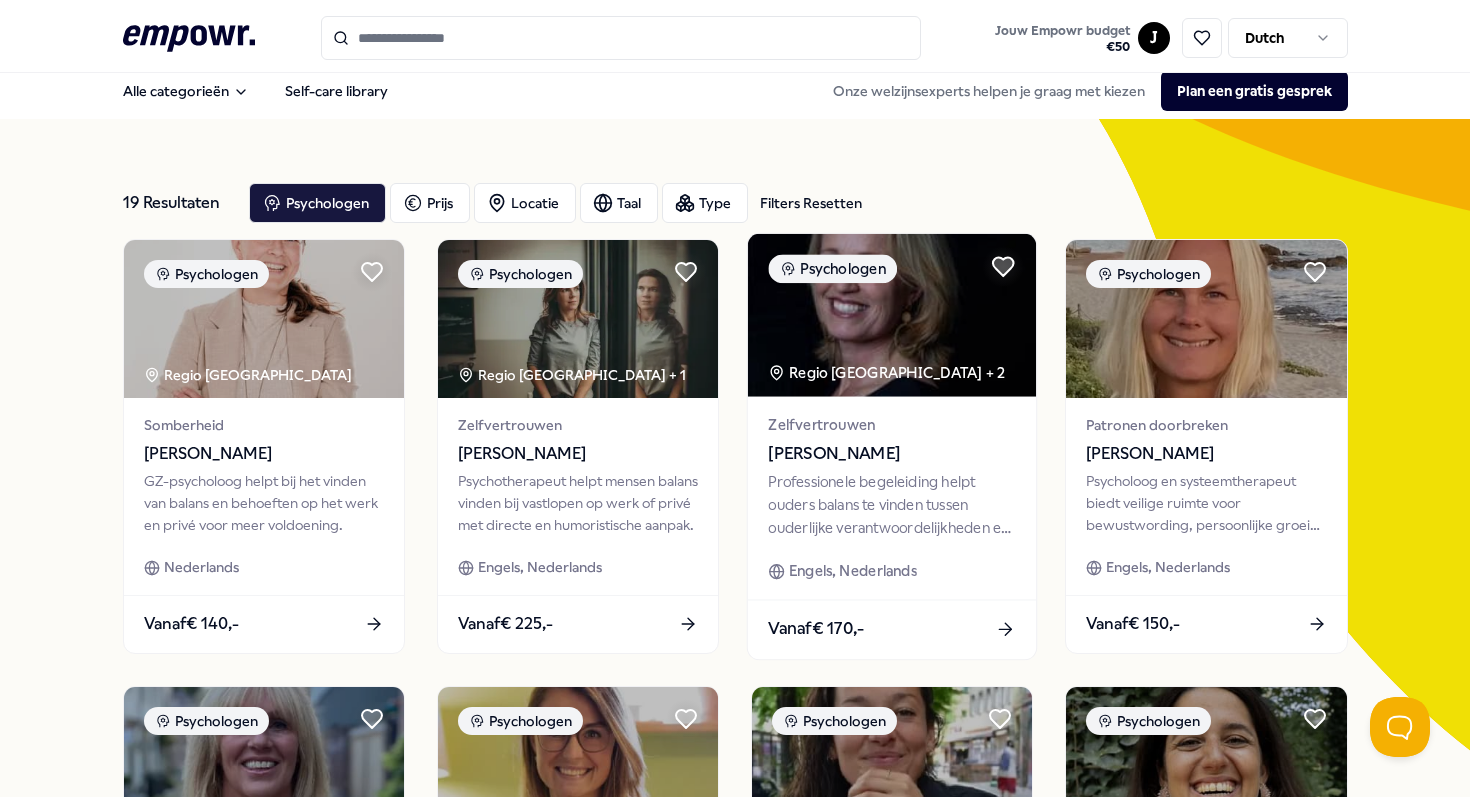click on "Professionele begeleiding helpt ouders balans te vinden tussen ouderlijke
verantwoordelijkheden en persoonlijke groei." at bounding box center (891, 504) 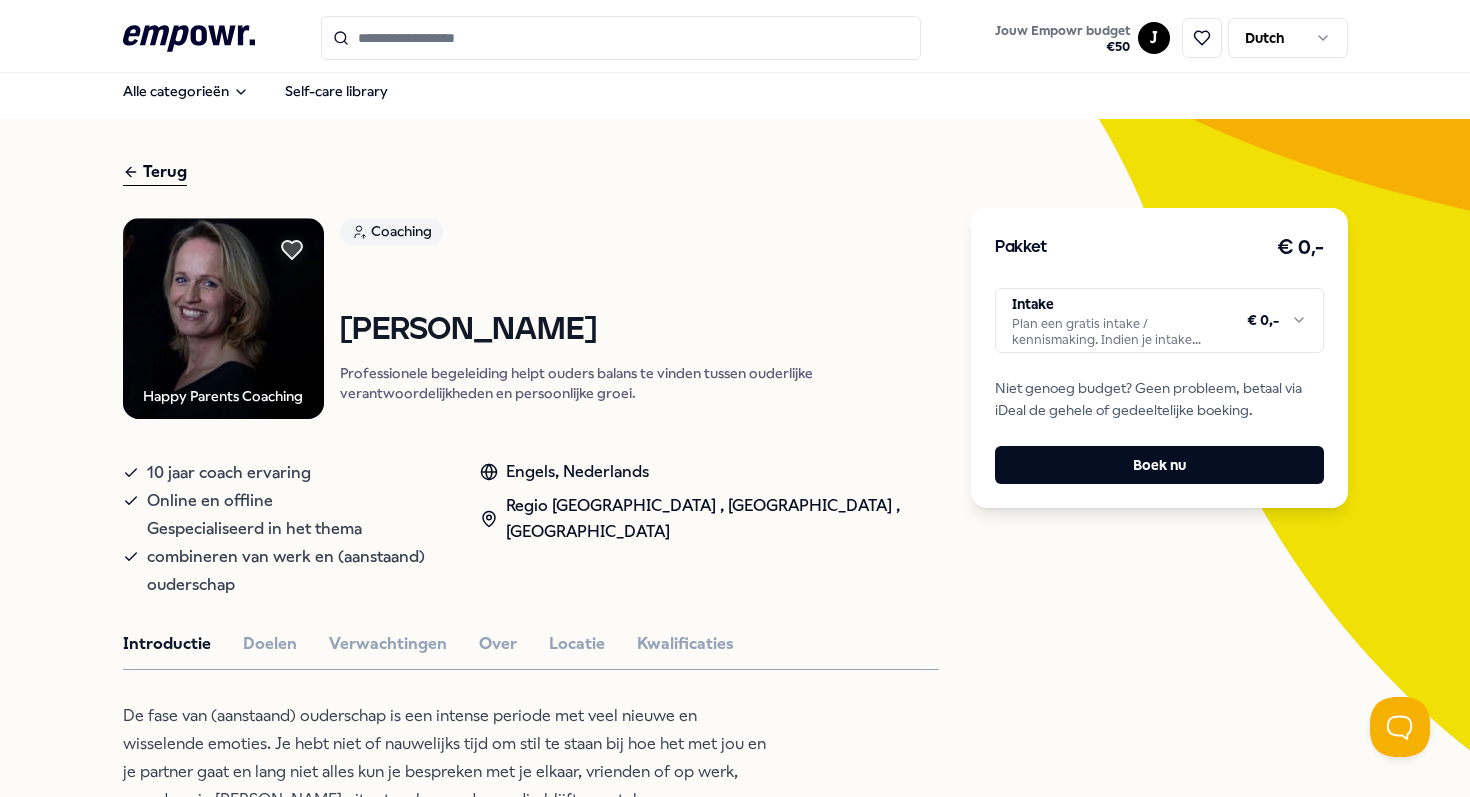 click on ".empowr-logo_svg__cls-1{fill:#03032f} Jouw Empowr budget € 50 J Dutch Alle categorieën   Self-care library Terug Happy Parents Coaching Coaching [PERSON_NAME] Professionele begeleiding helpt ouders balans te vinden tussen ouderlijke verantwoordelijkheden en persoonlijke groei. 10 jaar coach ervaring Online en offline Gespecialiseerd in het thema combineren van werk en (aanstaand) ouderschap Engels, Nederlands Regio [GEOGRAPHIC_DATA] , [GEOGRAPHIC_DATA] , [GEOGRAPHIC_DATA]  Introductie Doelen Verwachtingen Over Locatie Kwalificaties De fase van (aanstaand) ouderschap is een intense periode met veel nieuwe en wisselende emoties. Je hebt niet of nauwelijks tijd om stil te staan bij hoe het met jou en je partner gaat en lang niet alles kun je bespreken met je elkaar, vrienden of op werk, waardoor je [PERSON_NAME] uitput en langer dan nodig blijft worstelen.  Beoordelingen    [PERSON_NAME], Marketeer     [PERSON_NAME], researcher    [PERSON_NAME], Managing Director Nazira, Manager Internal Control Aanbevolen Coaching [GEOGRAPHIC_DATA]  Vanaf" at bounding box center [735, 398] 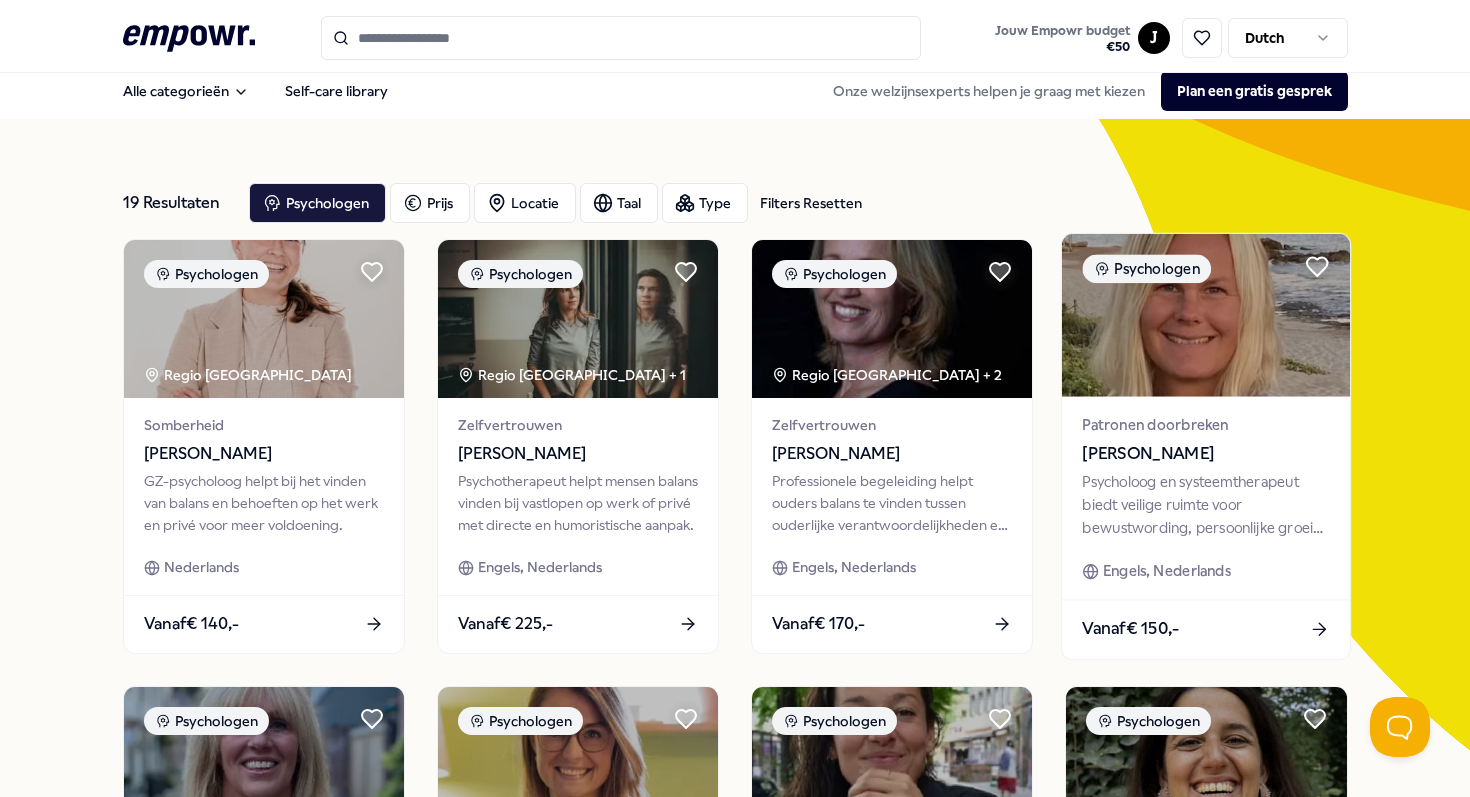 click on "Psycholoog en systeemtherapeut biedt veilige ruimte voor bewustwording,
persoonlijke groei en mentale APK voor preventieve zorg." at bounding box center [1206, 504] 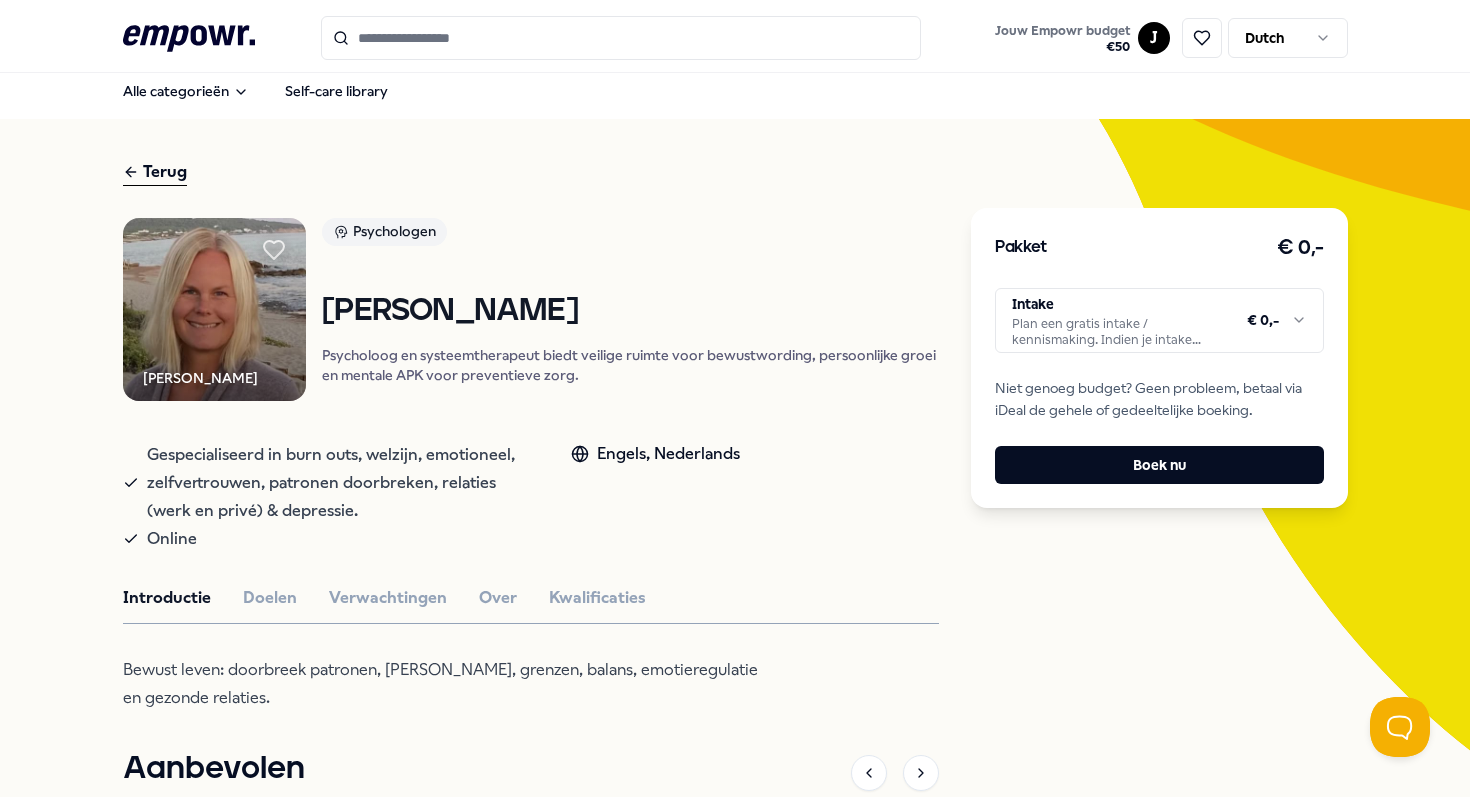 click on ".empowr-logo_svg__cls-1{fill:#03032f} Jouw Empowr budget € 50 J Dutch Alle categorieën   Self-care library Terug [PERSON_NAME] Psychologen [PERSON_NAME] Psycholoog en systeemtherapeut biedt veilige ruimte voor bewustwording, persoonlijke groei en mentale APK voor preventieve zorg. Gespecialiseerd in burn outs, welzijn, emotioneel, zelfvertrouwen, patronen doorbreken, relaties (werk en privé) & depressie. Online Engels, Nederlands Introductie Doelen Verwachtingen Over Kwalificaties Bewust leven: doorbreek patronen, versterk veerkracht, grenzen, balans, emotieregulatie en gezonde relaties. Aanbevolen Coaching Regio Utrecht    Loopbaan  [PERSON_NAME] Lifecoach en loopbaancoach [PERSON_NAME] helpt mensen wereldwijd met meer rust, energie,
en voldoening in hun leven. Engels, Nederlands Vanaf  € 220,- Coaching Regio Utrecht    Zelfvertrouwen [PERSON_NAME] Overwin belemmerende overtuigingen, leer effectief gedrag en bepaal prioriteiten
om je gewenste leven te creëren. Engels, Nederlands Vanaf  € 850,- Coaching" at bounding box center [735, 398] 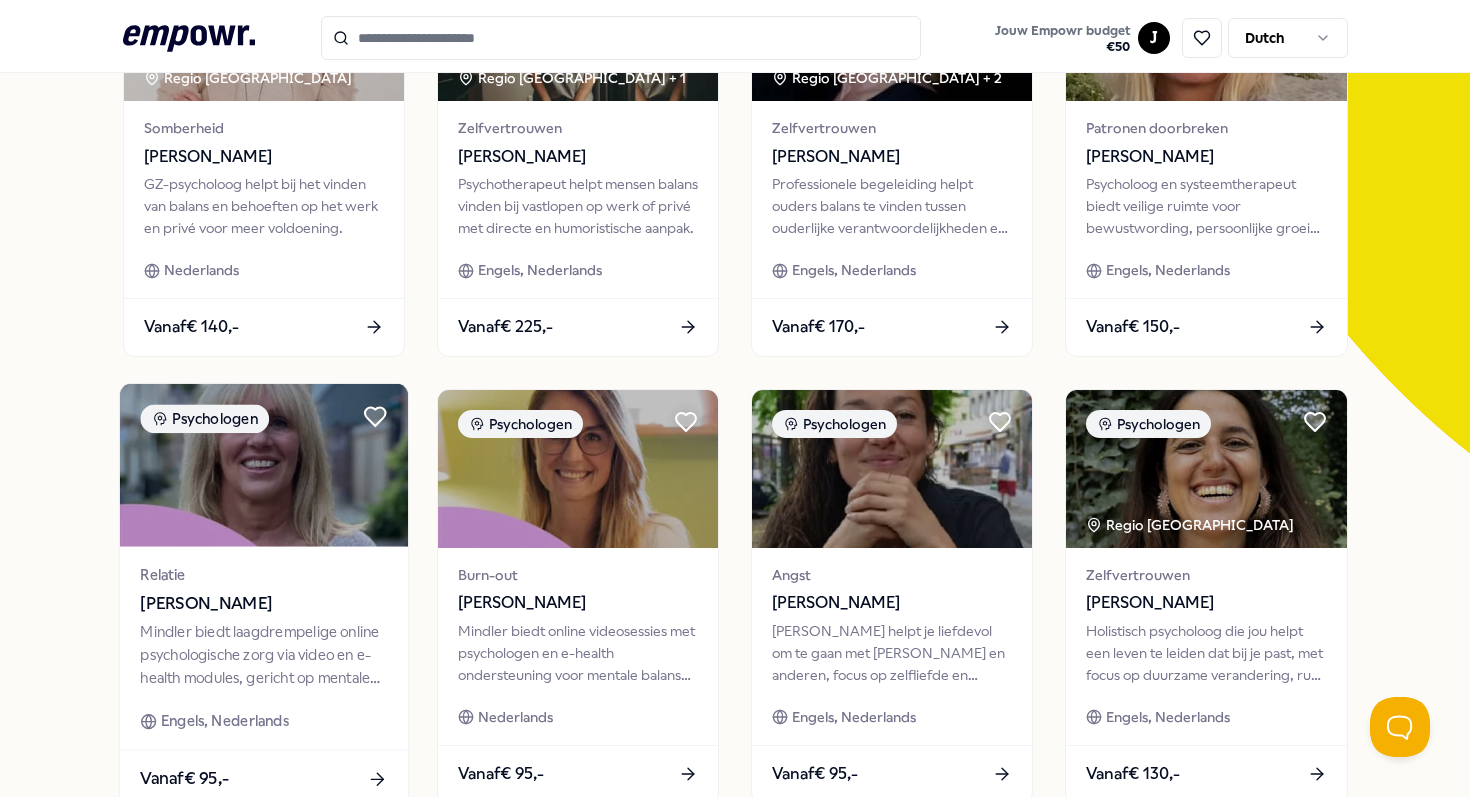 click on "Mindler biedt laagdrempelige online psychologische zorg via video en e-health
modules, gericht op mentale balans en welzijn." at bounding box center (263, 654) 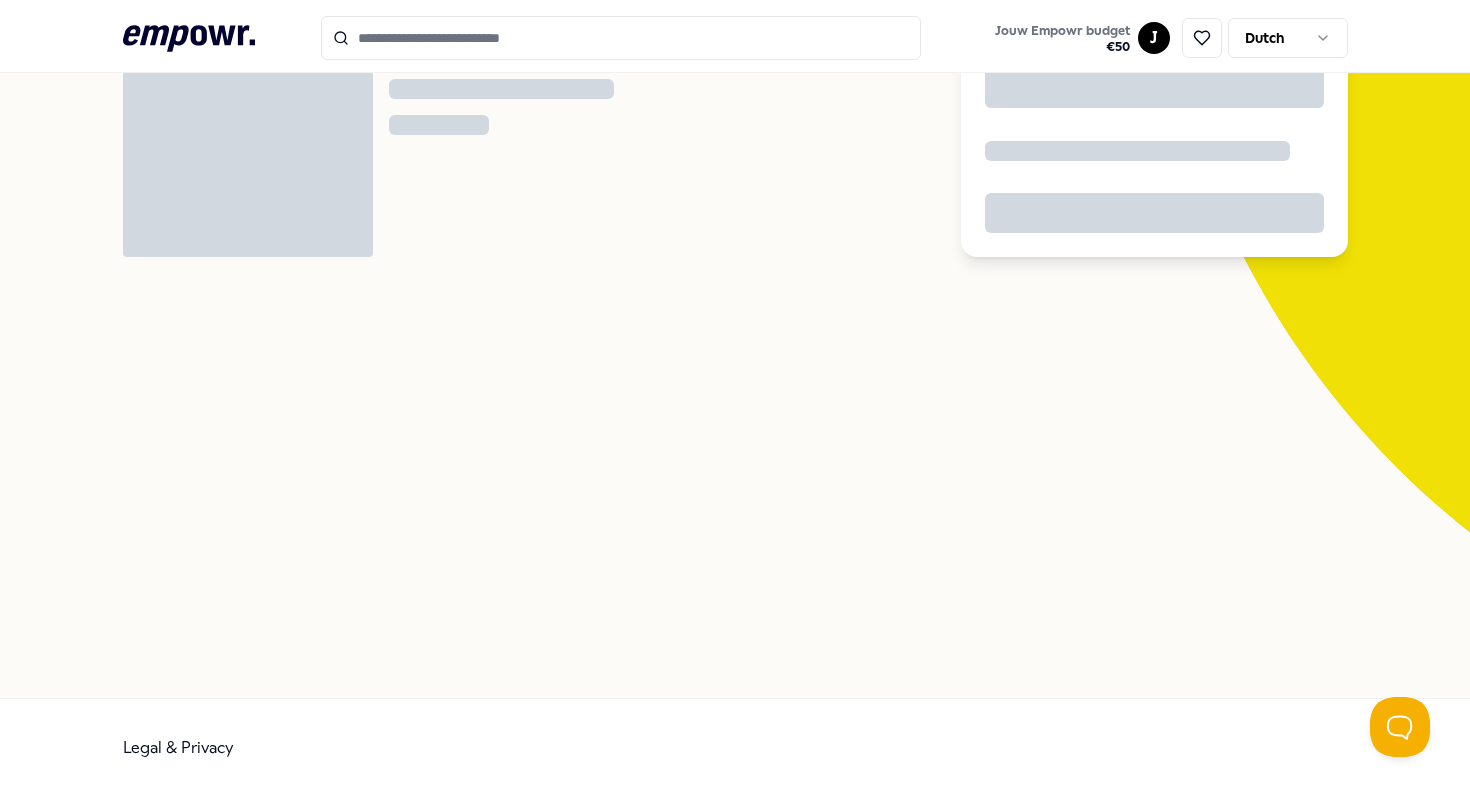 scroll, scrollTop: 129, scrollLeft: 0, axis: vertical 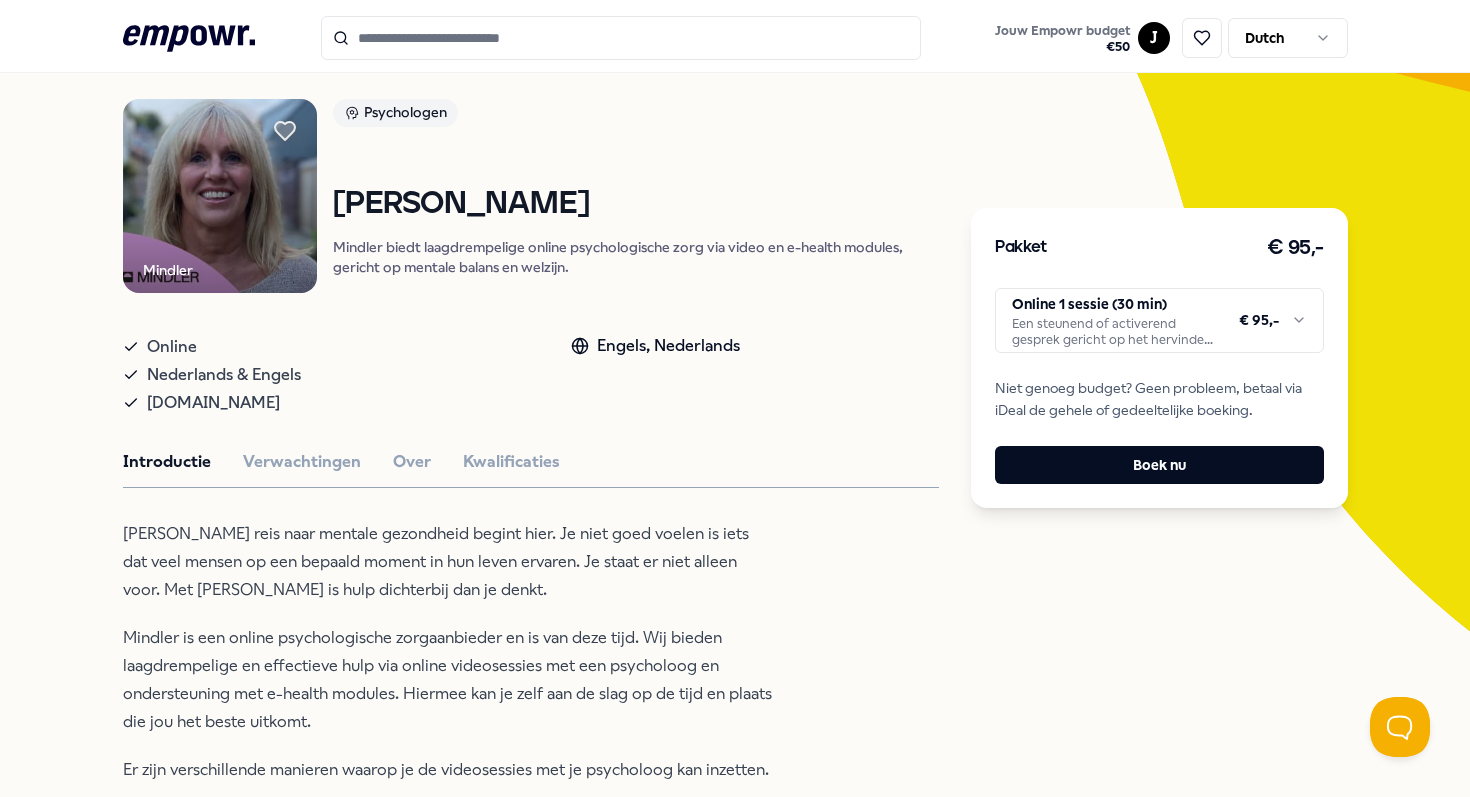 click on ".empowr-logo_svg__cls-1{fill:#03032f} Jouw Empowr budget € 50 J Dutch Alle categorieën   Self-care library Terug Mindler Psychologen [PERSON_NAME] Mindler biedt laagdrempelige online psychologische zorg via video en e-health modules, gericht op mentale balans en welzijn. Online Nederlands & Engels [DOMAIN_NAME] Engels, Nederlands Introductie Verwachtingen Over Kwalificaties Jouw reis naar mentale gezondheid begint hier. Je niet goed voelen is iets dat veel mensen op een bepaald moment in hun leven ervaren. Je staat er niet alleen voor. Met [PERSON_NAME] is hulp dichterbij dan je denkt. Mindler is een online psychologische zorgaanbieder en is van deze tijd. Wij bieden laagdrempelige en effectieve hulp via online videosessies met een psycholoog en ondersteuning met e-health modules. Hiermee kan je zelf aan de slag op de tijd en plaats die jou het beste uitkomt. Er zijn verschillende manieren waarop je de videosessies met je psycholoog kan inzetten. Aanbevolen Coaching [GEOGRAPHIC_DATA]  [PERSON_NAME]" at bounding box center (735, 398) 